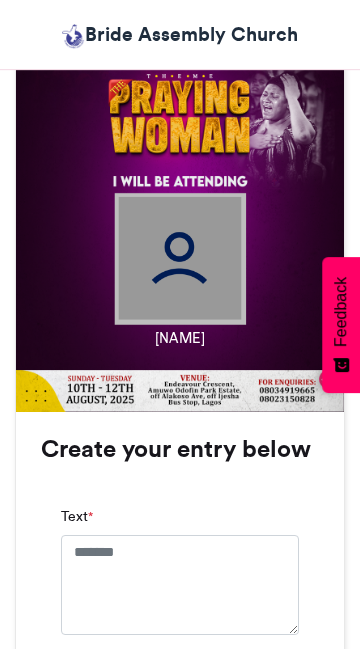 scroll, scrollTop: 872, scrollLeft: 0, axis: vertical 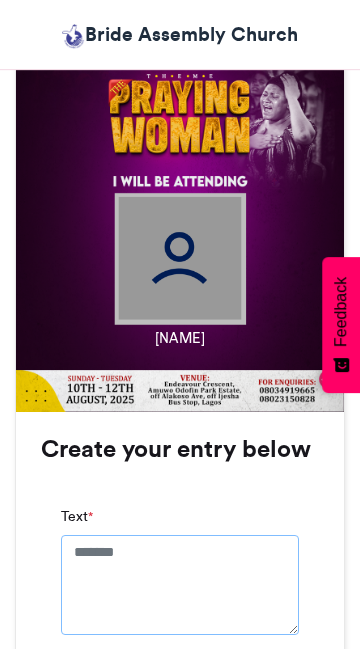 click on "Text  *" at bounding box center (180, 585) 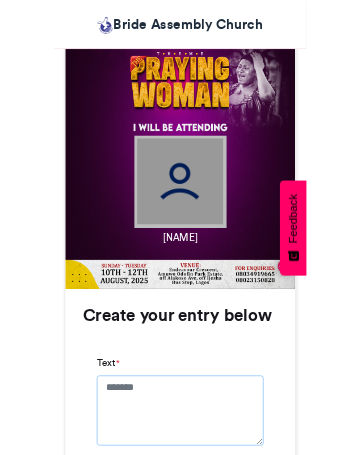 scroll, scrollTop: 1203, scrollLeft: 0, axis: vertical 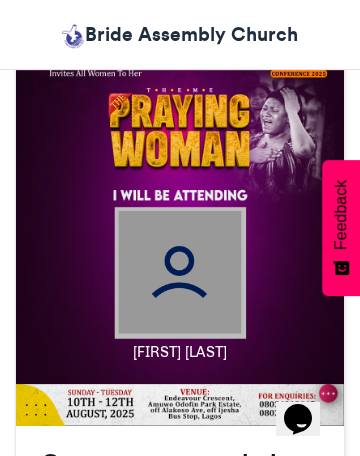 type on "**********" 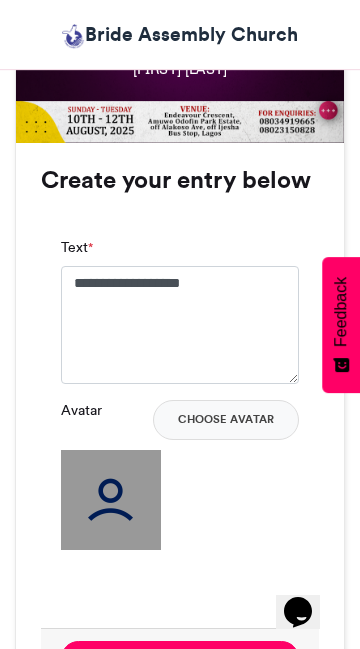scroll, scrollTop: 1142, scrollLeft: 0, axis: vertical 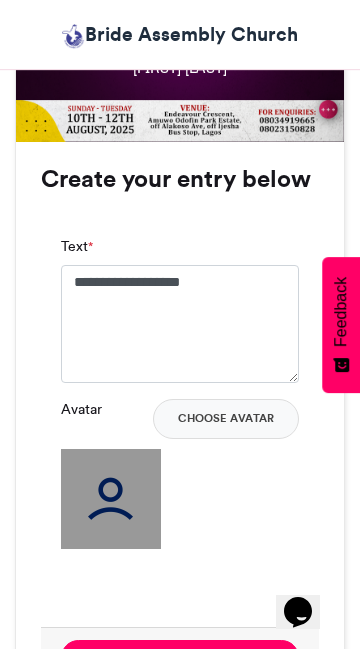 click at bounding box center [111, 499] 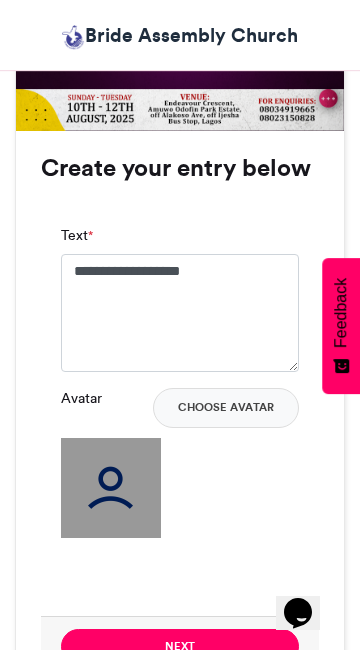 scroll, scrollTop: 1154, scrollLeft: 0, axis: vertical 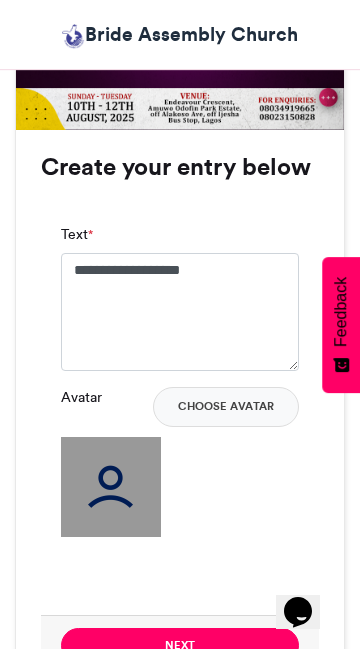 click on "Choose Avatar" at bounding box center [226, 407] 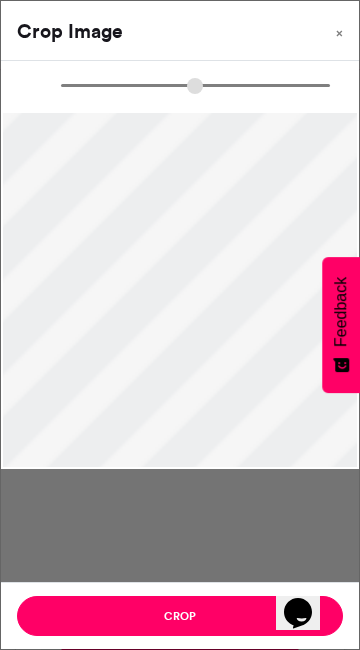 type on "*" 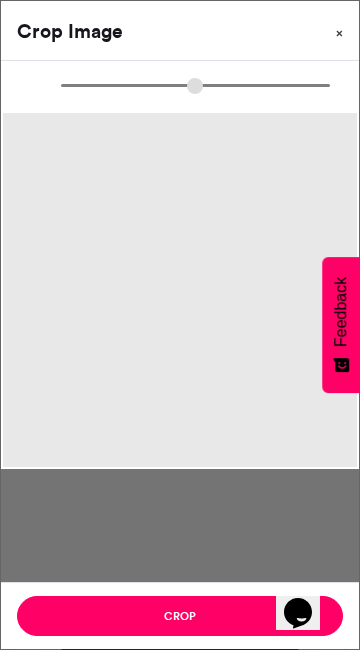 click on "×" at bounding box center (339, 29) 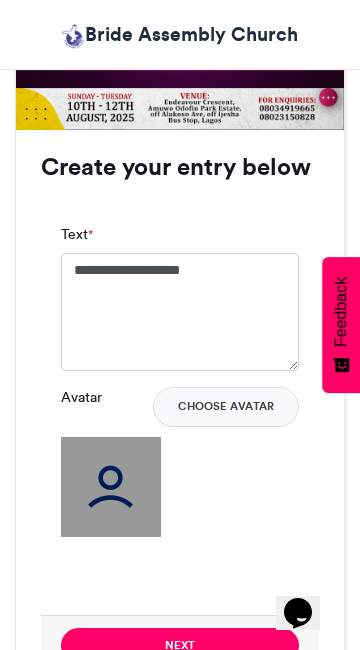 click on "Choose Avatar" at bounding box center [226, 407] 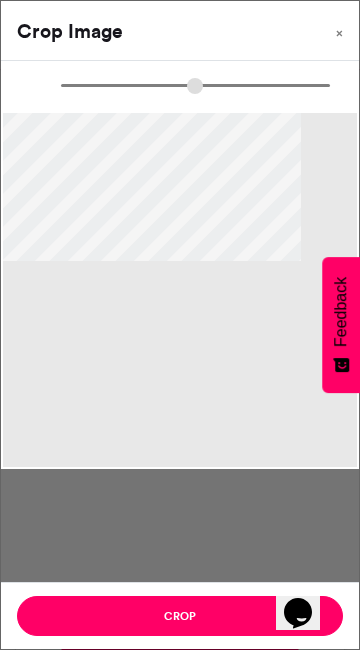 click on "Crop" at bounding box center (180, 616) 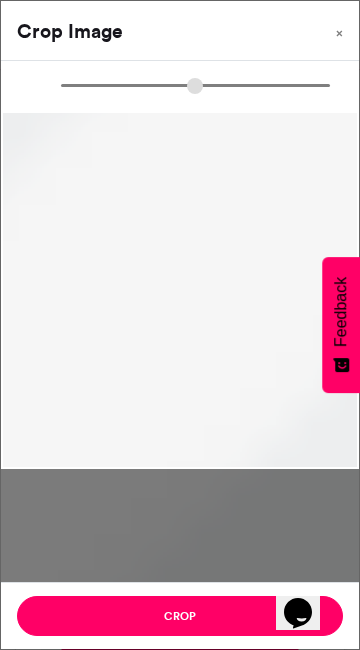type on "*" 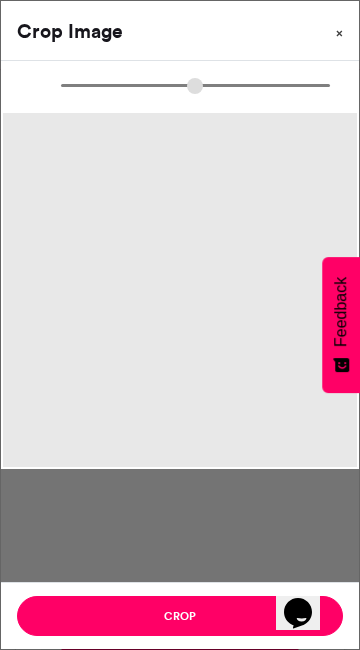 click on "×" at bounding box center [339, 29] 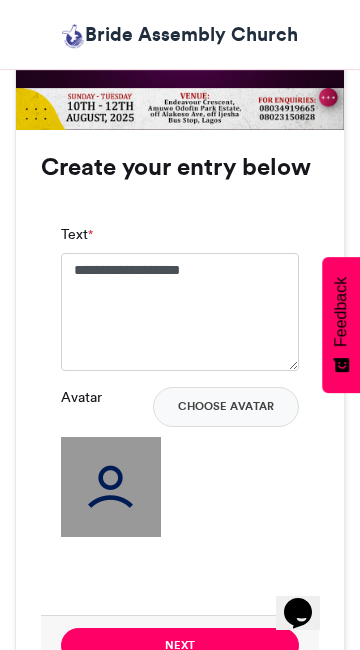 click on "Choose Avatar" at bounding box center [226, 407] 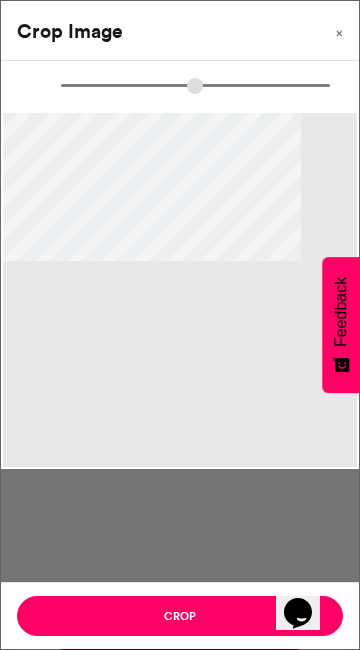 type on "******" 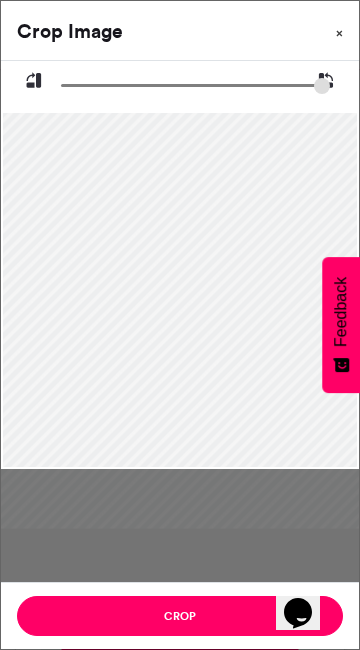 click on "×" at bounding box center [339, 33] 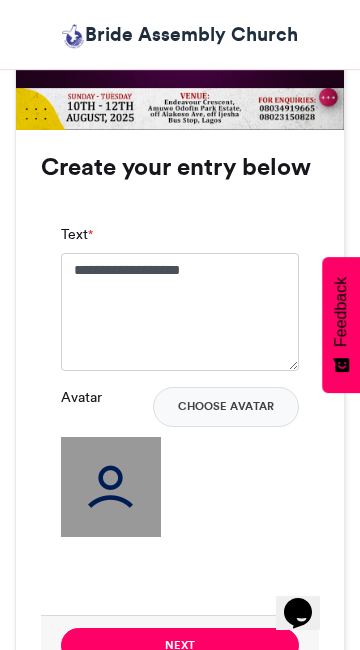 click on "Choose Avatar" at bounding box center (226, 407) 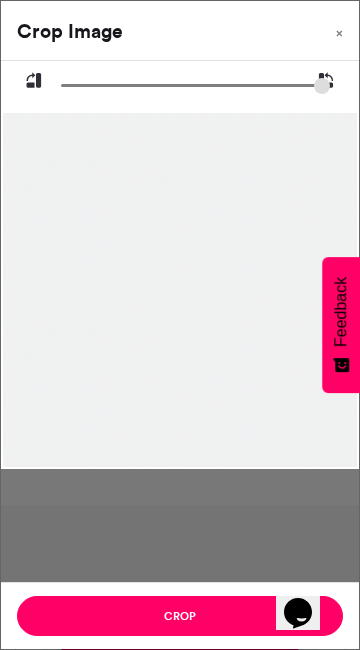 click at bounding box center [195, 85] 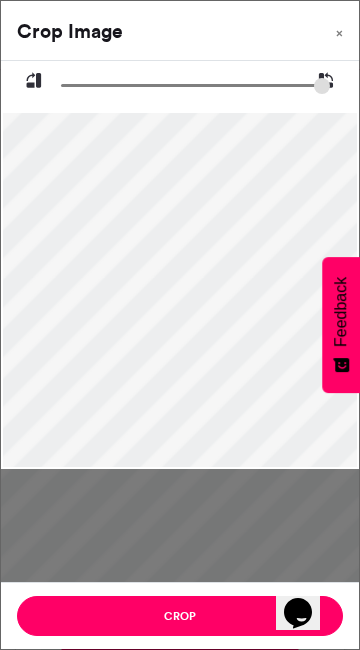 click at bounding box center (34, 81) 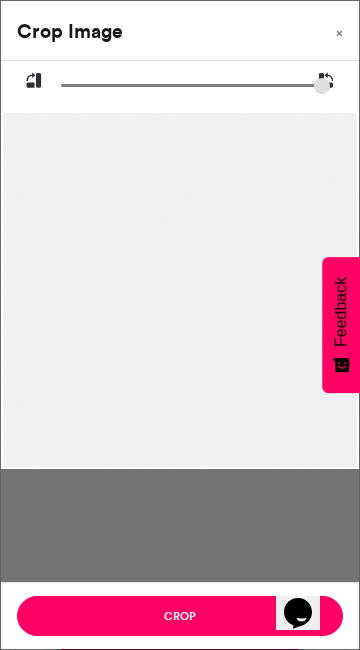 click at bounding box center [195, 85] 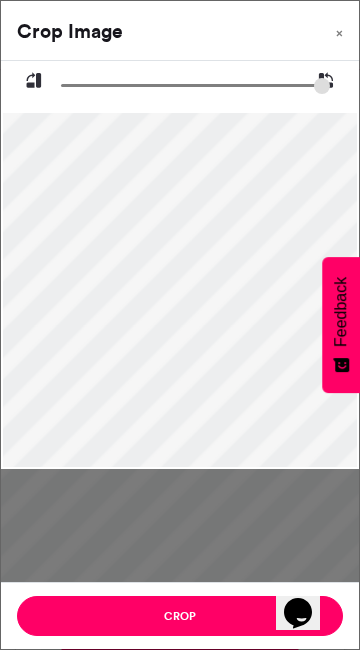 type on "***" 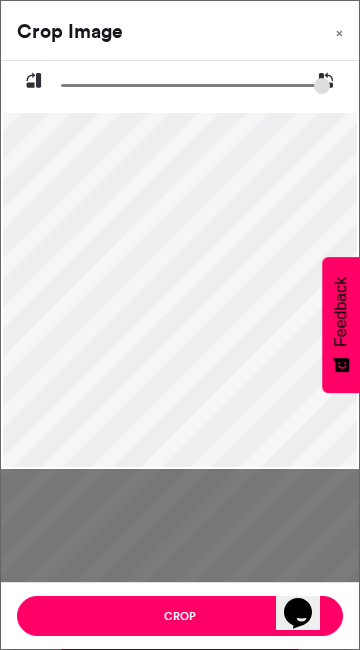 click at bounding box center [34, 81] 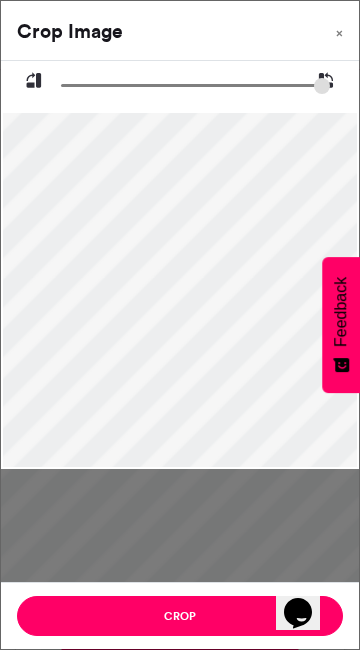 click at bounding box center (34, 81) 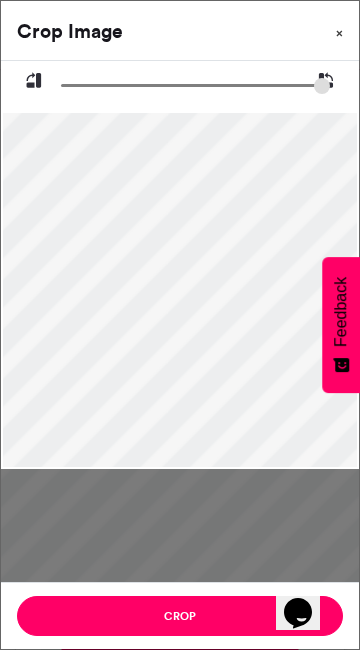 click on "×" at bounding box center [339, 29] 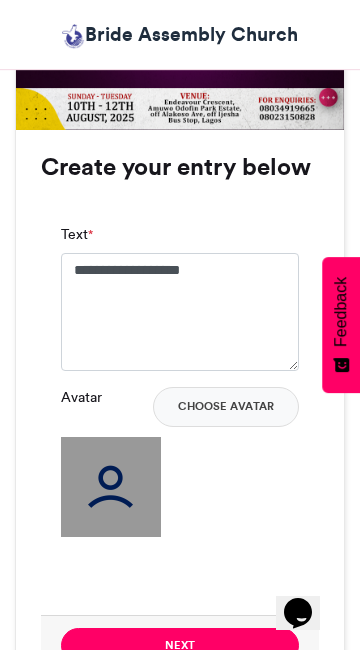 click on "Choose Avatar" at bounding box center (226, 407) 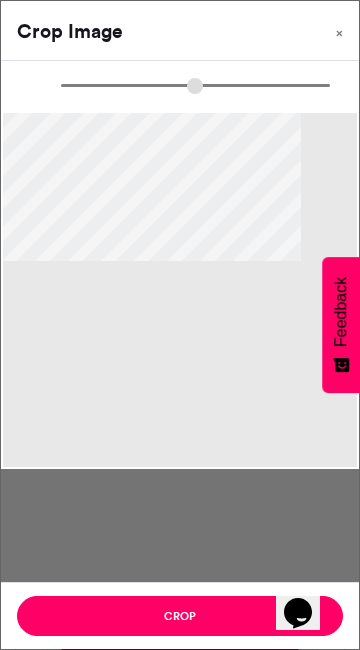 type on "******" 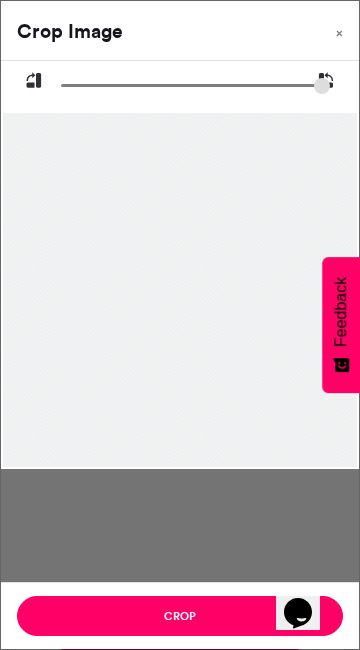 click on "Crop" at bounding box center (180, 616) 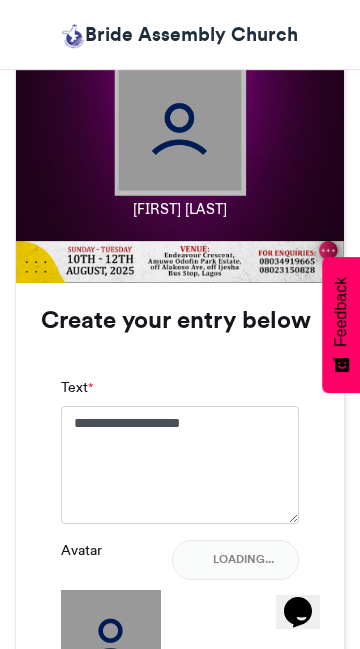 scroll, scrollTop: 1003, scrollLeft: 0, axis: vertical 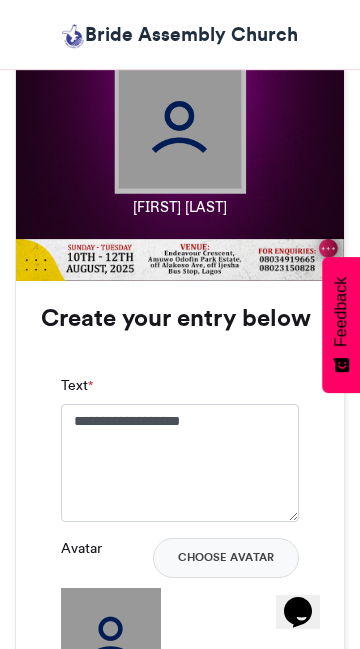 click on "Choose Avatar" at bounding box center [226, 558] 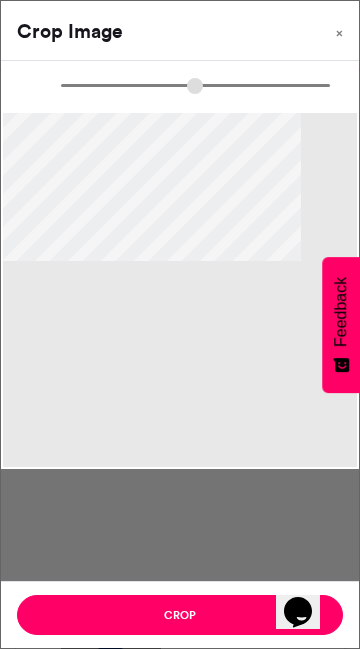 type on "******" 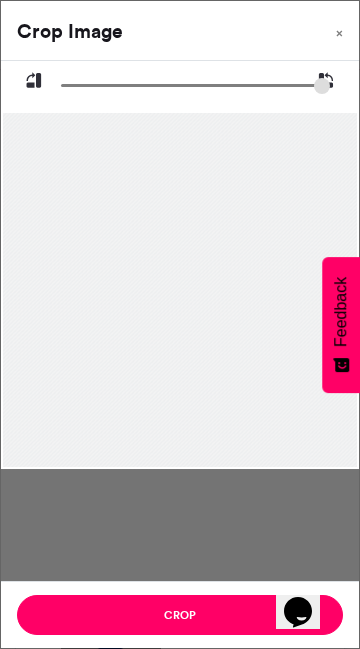 click on "Crop" at bounding box center (180, 615) 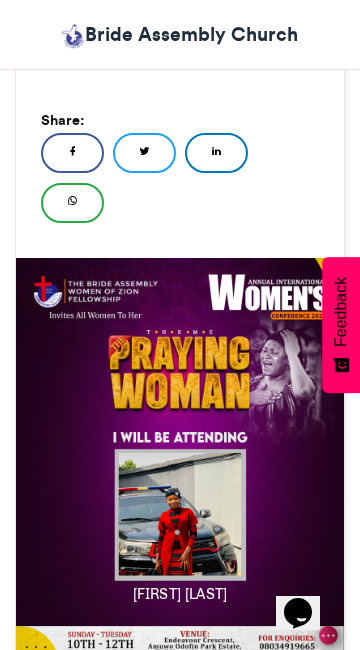 scroll, scrollTop: 616, scrollLeft: 0, axis: vertical 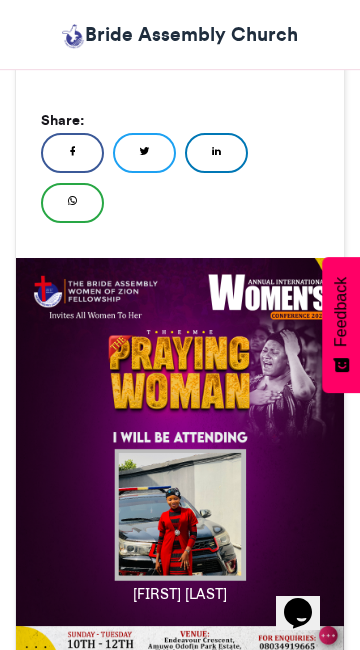 click on "WhatsApp" at bounding box center (72, 203) 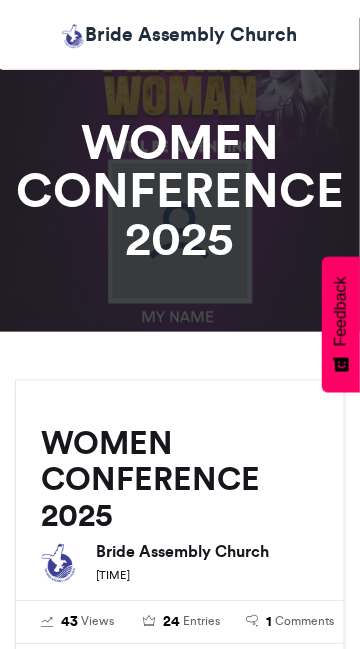 scroll, scrollTop: 439, scrollLeft: 0, axis: vertical 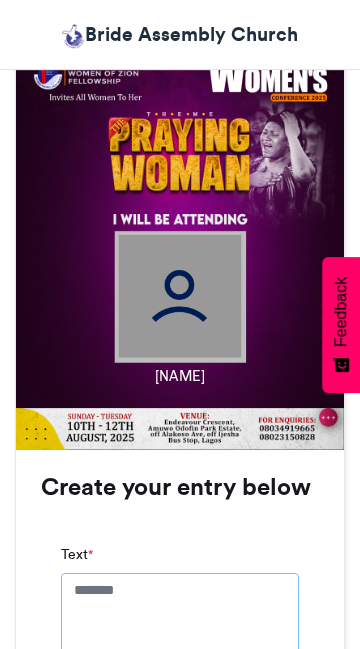 click on "Text  *" at bounding box center [180, 623] 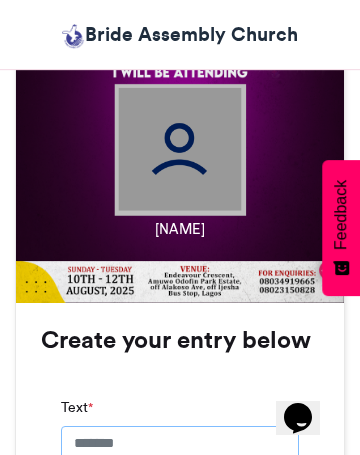 scroll, scrollTop: 0, scrollLeft: 0, axis: both 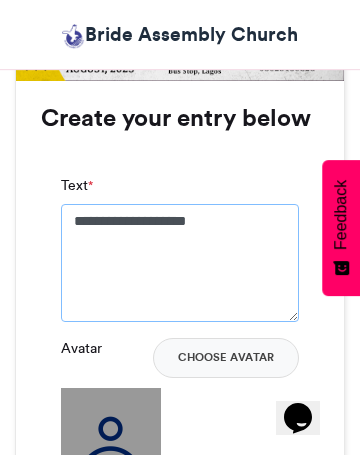 type on "**********" 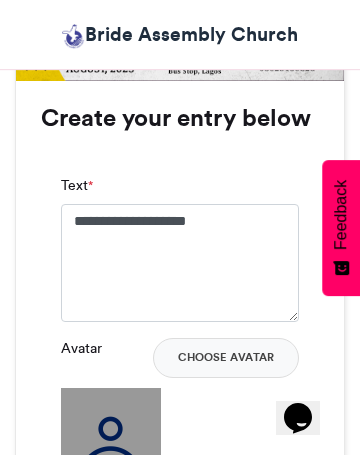 click on "Choose Avatar" at bounding box center [226, 358] 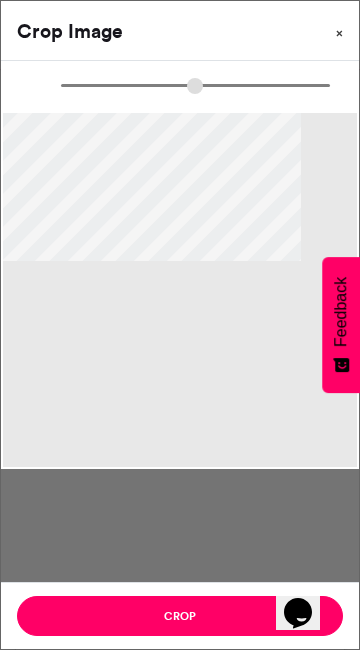 click on "×" at bounding box center [339, 29] 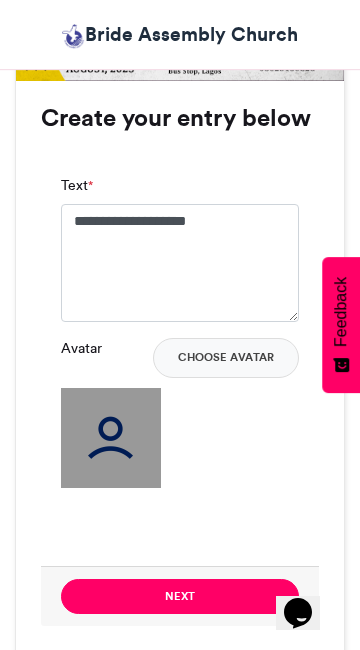 click on "Choose Avatar" at bounding box center [226, 358] 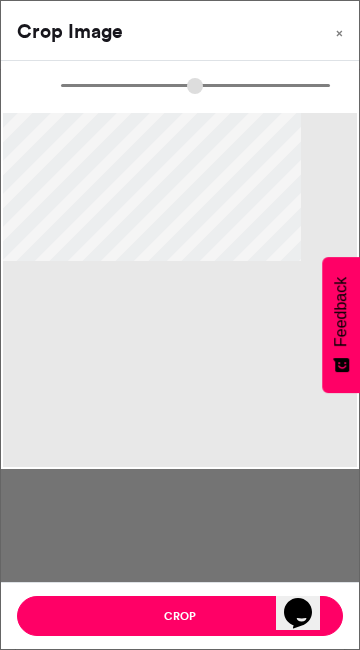 type on "******" 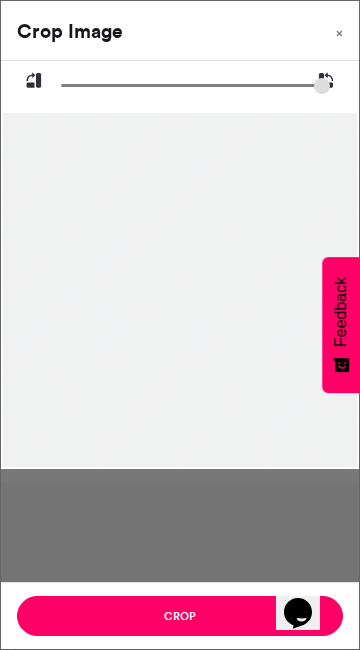 click on "Crop" at bounding box center [180, 616] 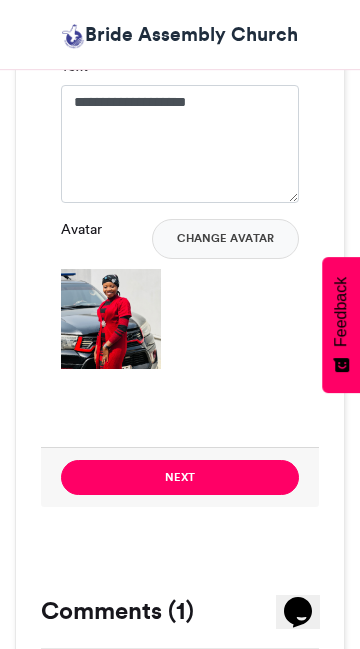 scroll, scrollTop: 1323, scrollLeft: 0, axis: vertical 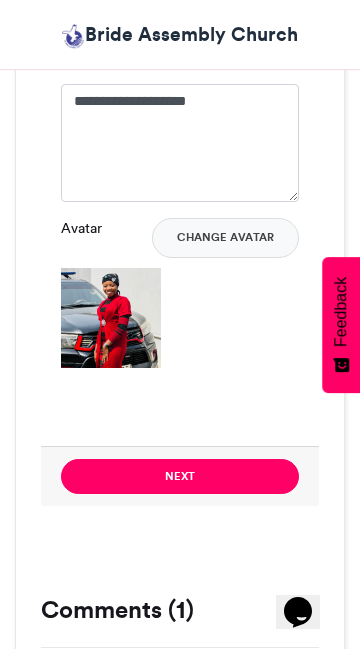 click on "Next" at bounding box center (180, 476) 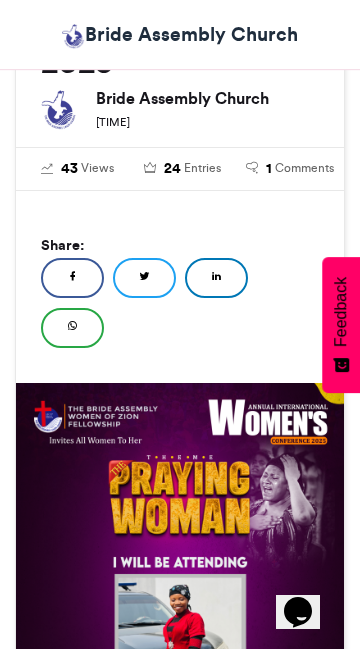 scroll, scrollTop: 880, scrollLeft: 0, axis: vertical 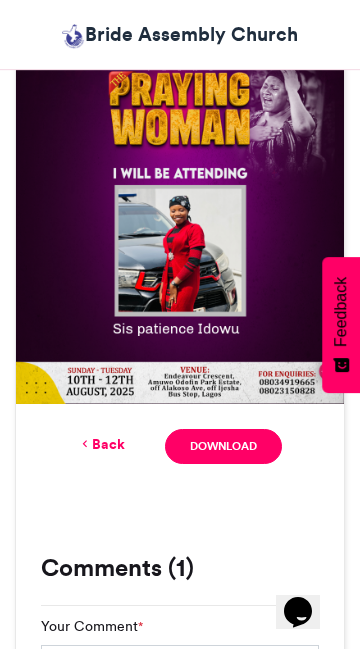 click on "Download" at bounding box center (223, 446) 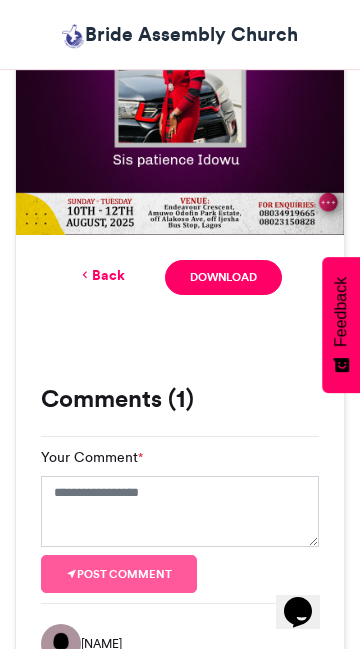 scroll, scrollTop: 1051, scrollLeft: 0, axis: vertical 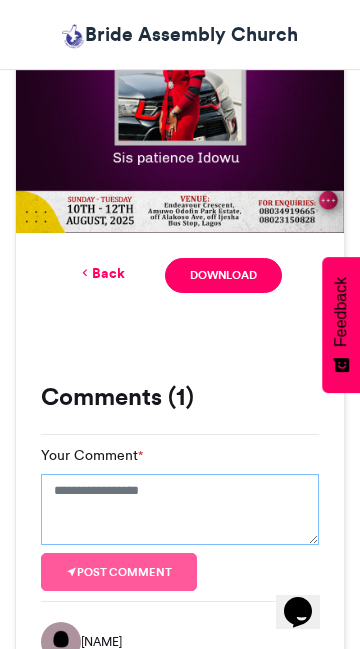 click on "Your Comment  *" at bounding box center [180, 510] 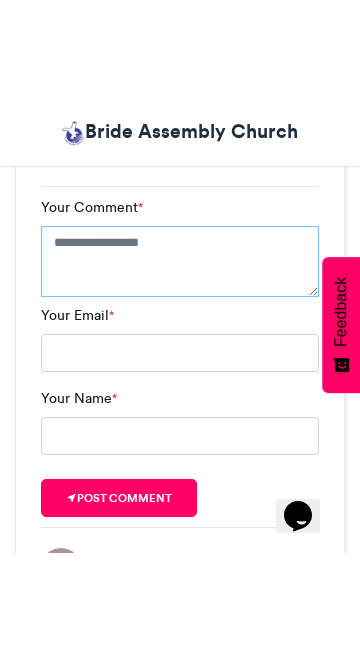 scroll, scrollTop: 1392, scrollLeft: 0, axis: vertical 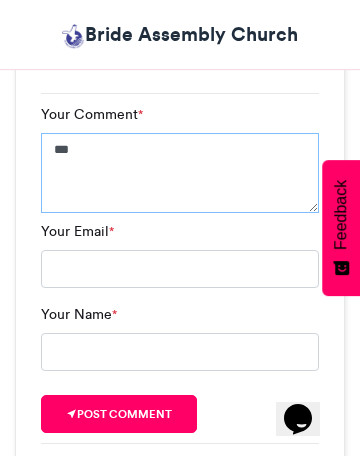 type on "****" 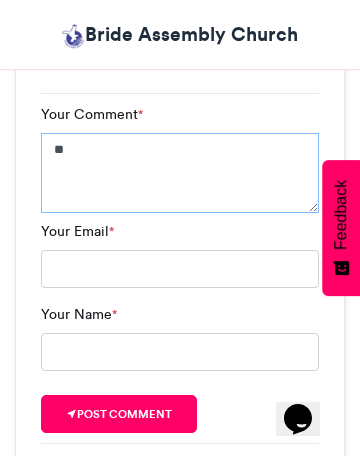 type on "*" 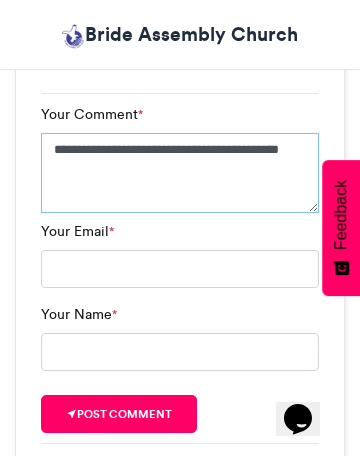 type on "**********" 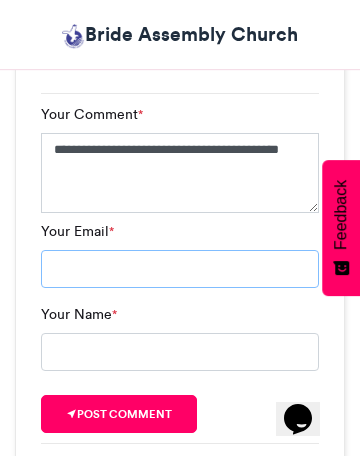 click on "Your Email  *" at bounding box center [180, 269] 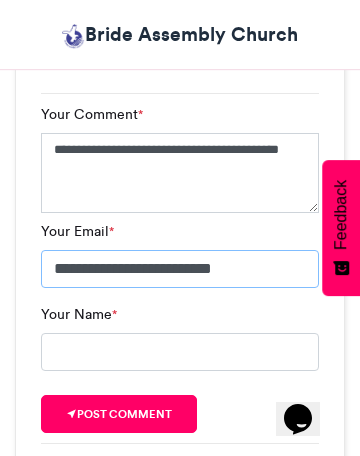 type on "**********" 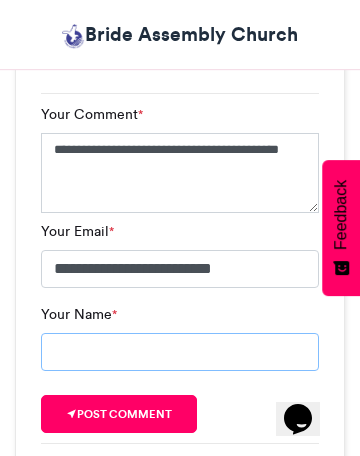 click on "Your Name  *" at bounding box center (180, 352) 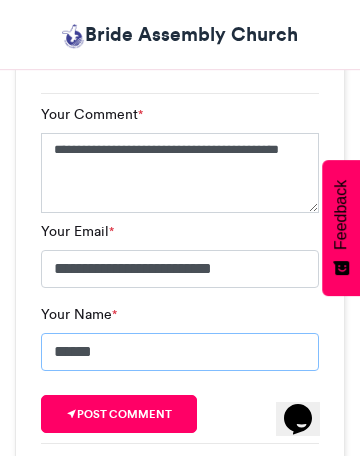 type on "*******" 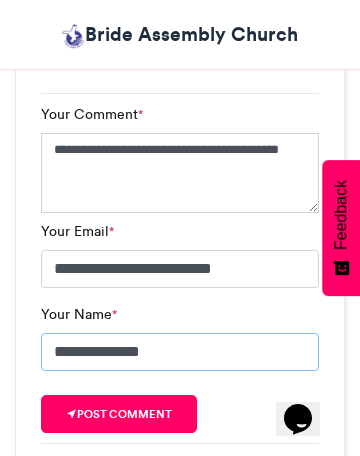 type on "**********" 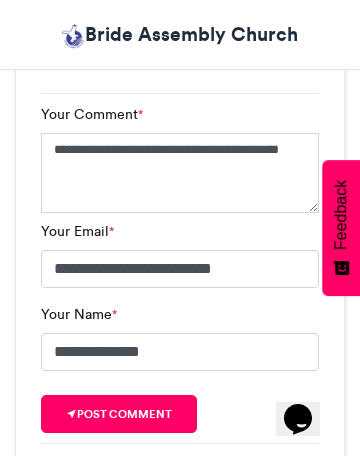 click on "Post comment" at bounding box center (119, 414) 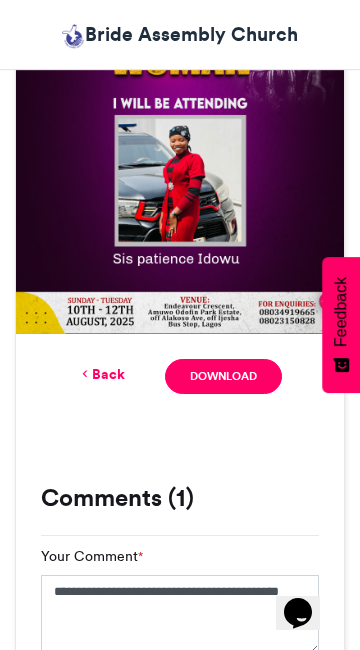 scroll, scrollTop: 950, scrollLeft: 0, axis: vertical 